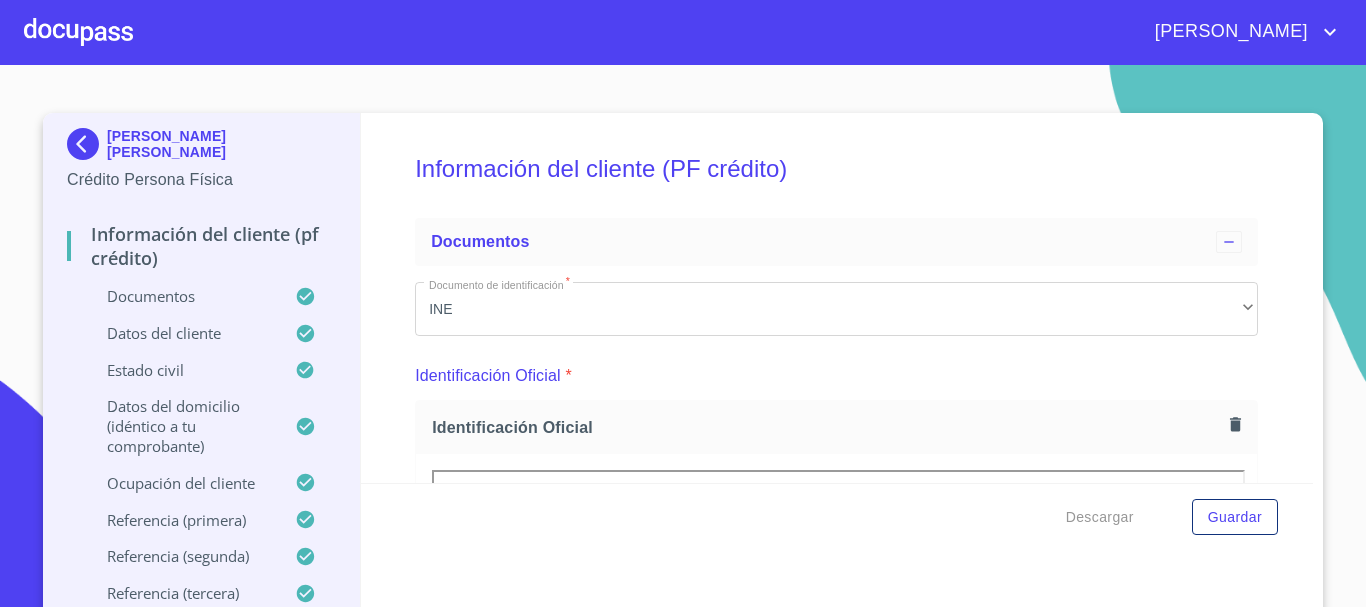 scroll, scrollTop: 0, scrollLeft: 0, axis: both 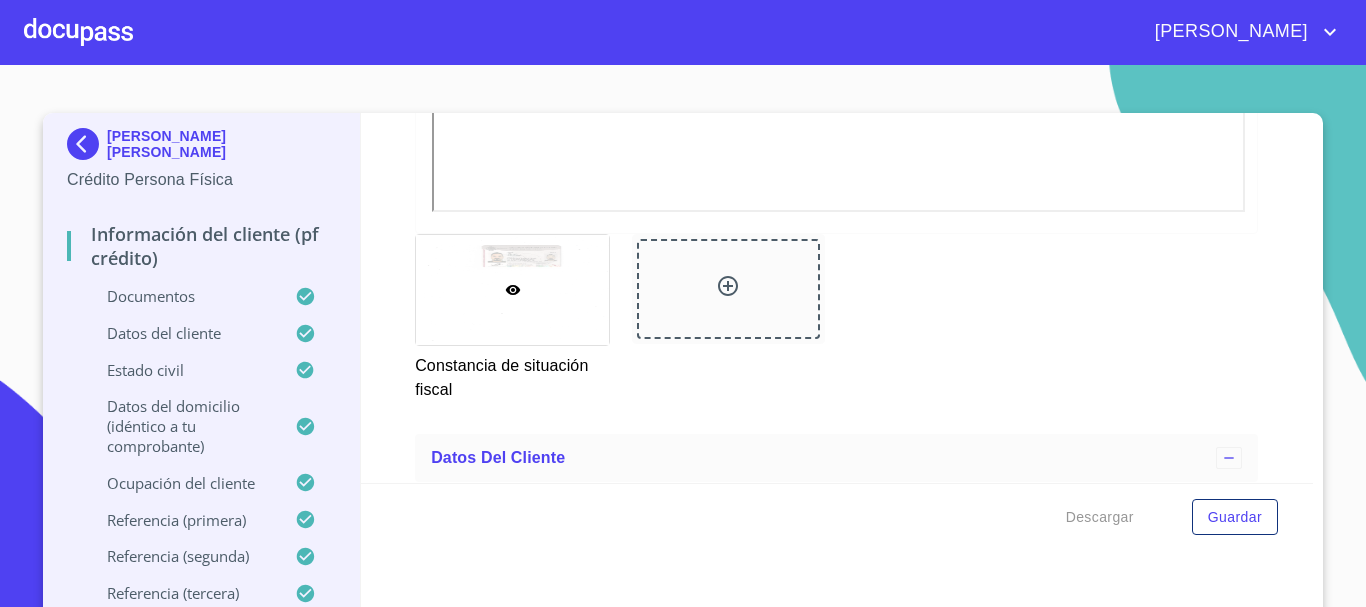 click 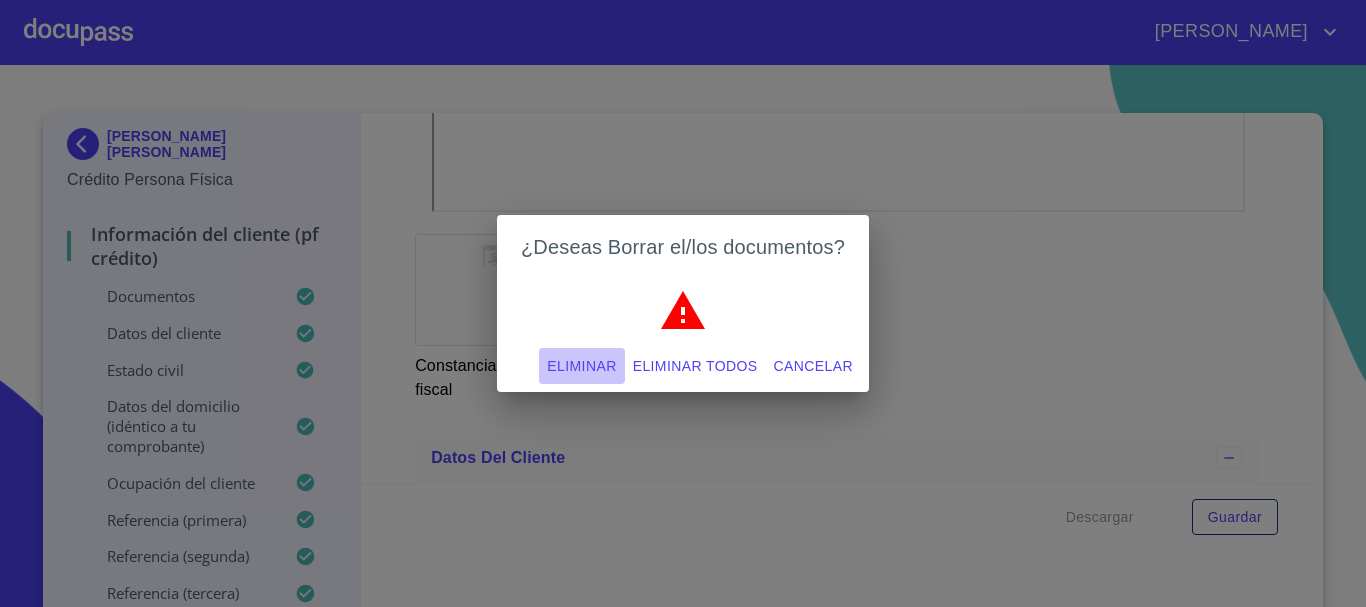 click on "Eliminar" at bounding box center [581, 366] 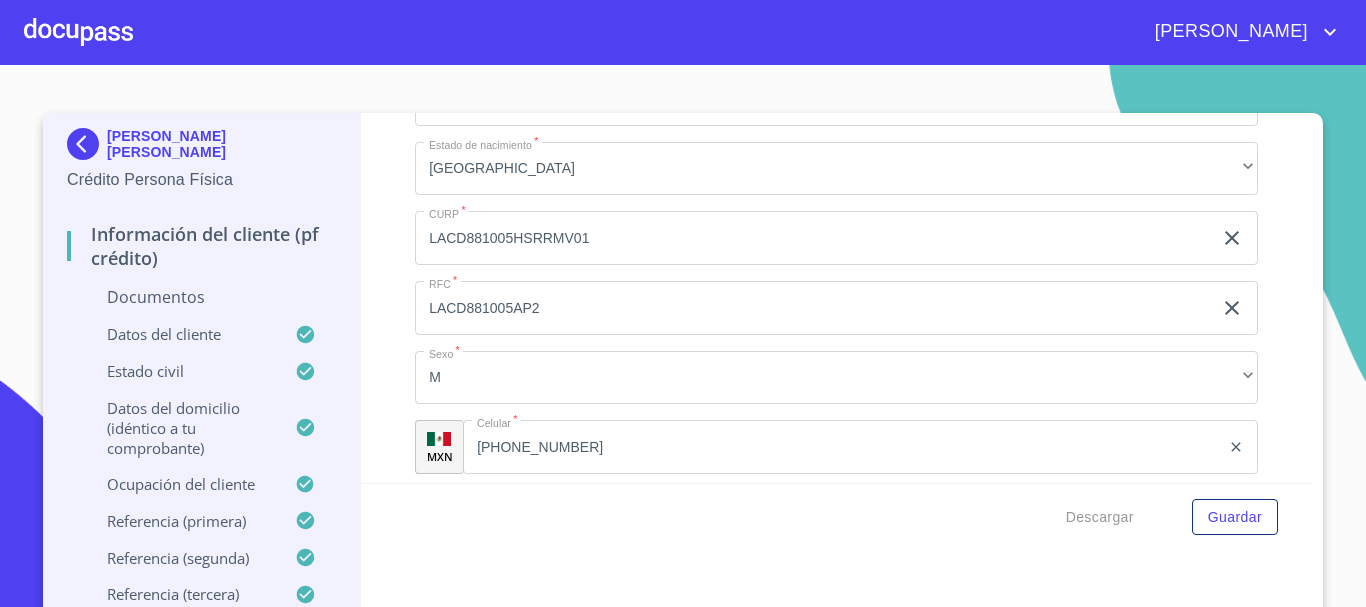 scroll, scrollTop: 4800, scrollLeft: 0, axis: vertical 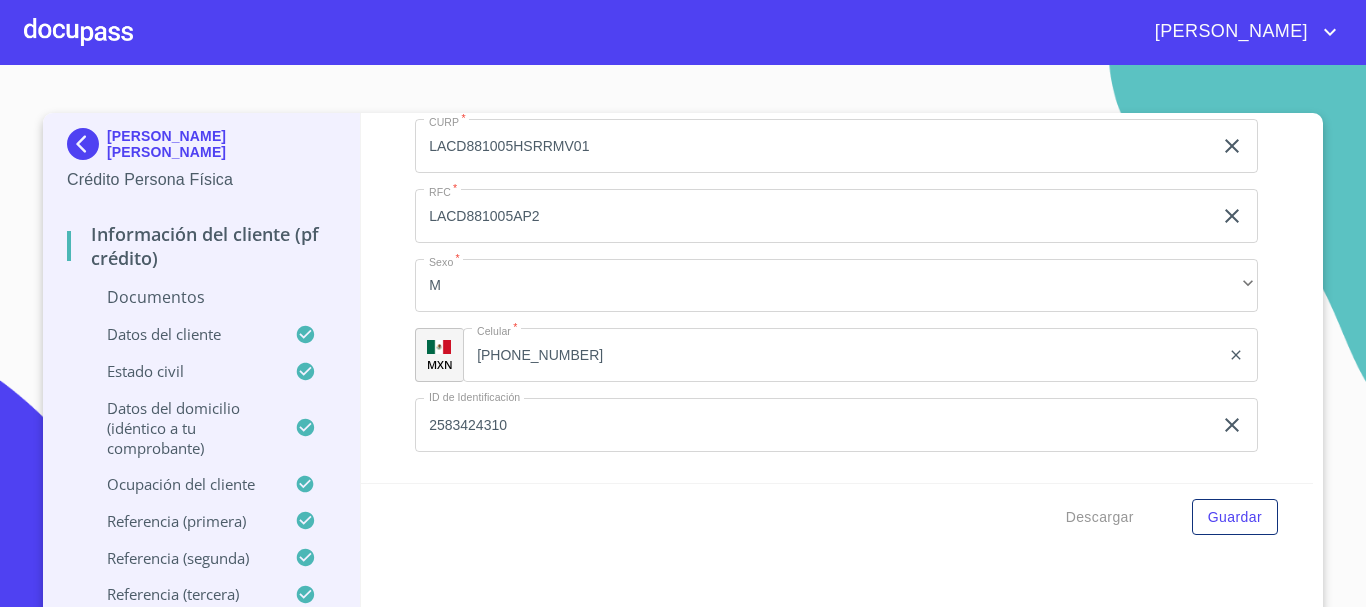 click on "Constancia de situación fiscal" at bounding box center (836, -1304) 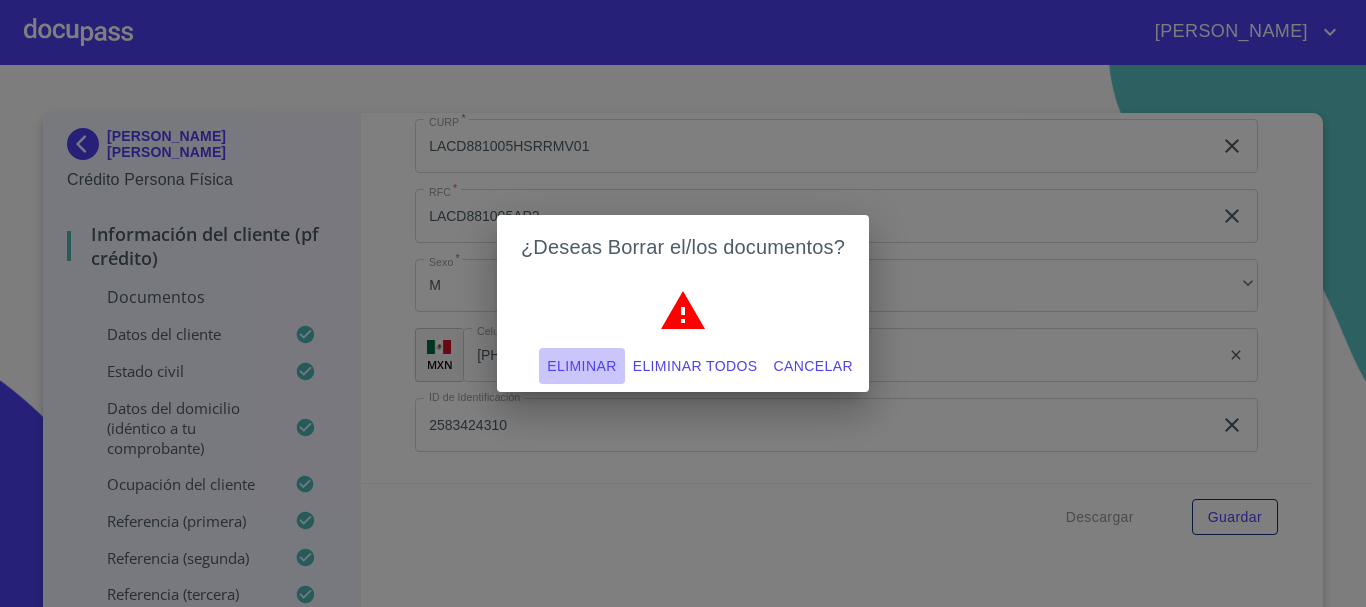 click on "Eliminar" at bounding box center [581, 366] 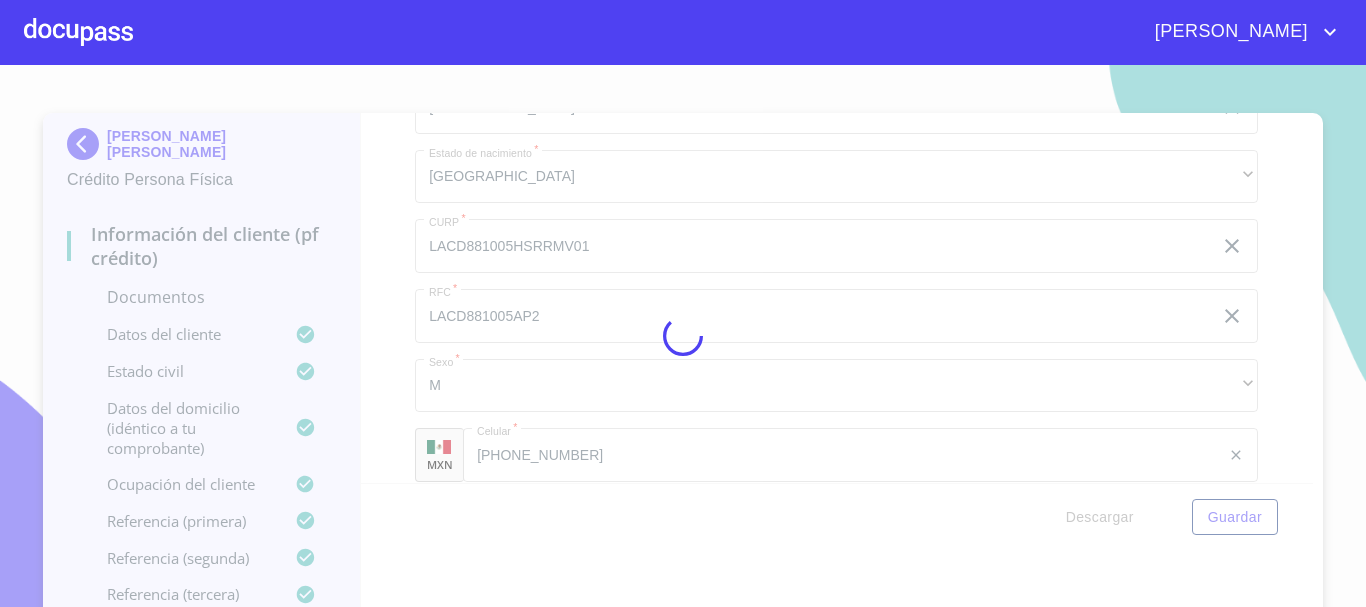 scroll, scrollTop: 4753, scrollLeft: 0, axis: vertical 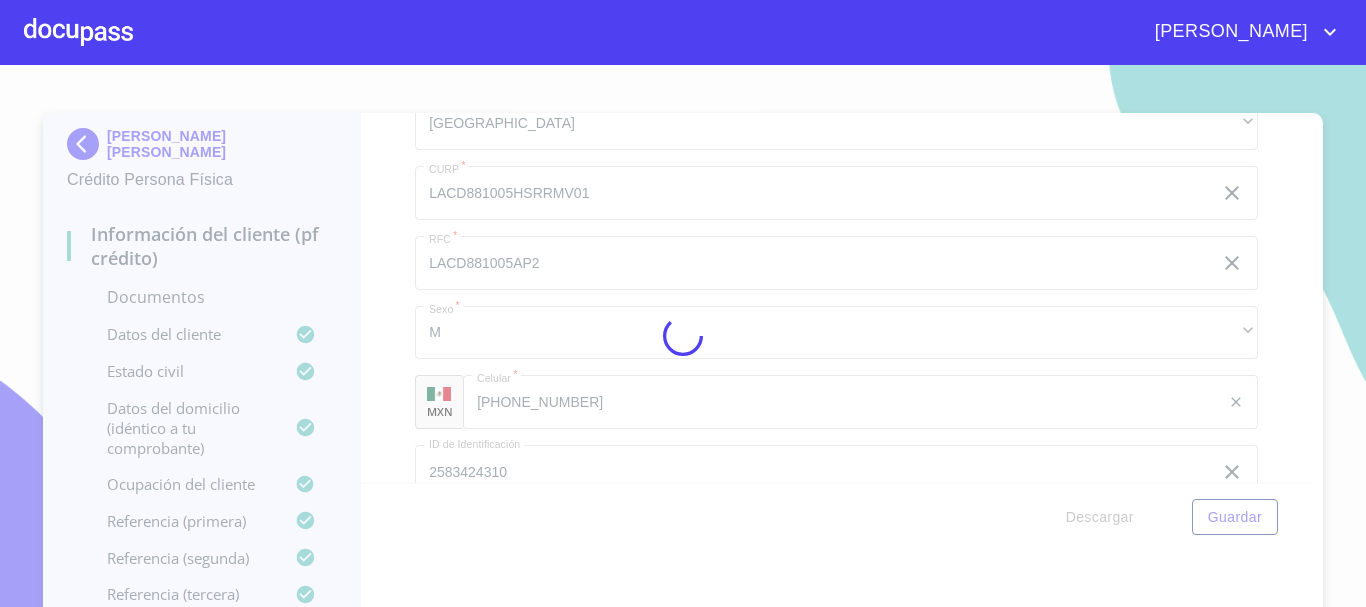 click at bounding box center [683, 336] 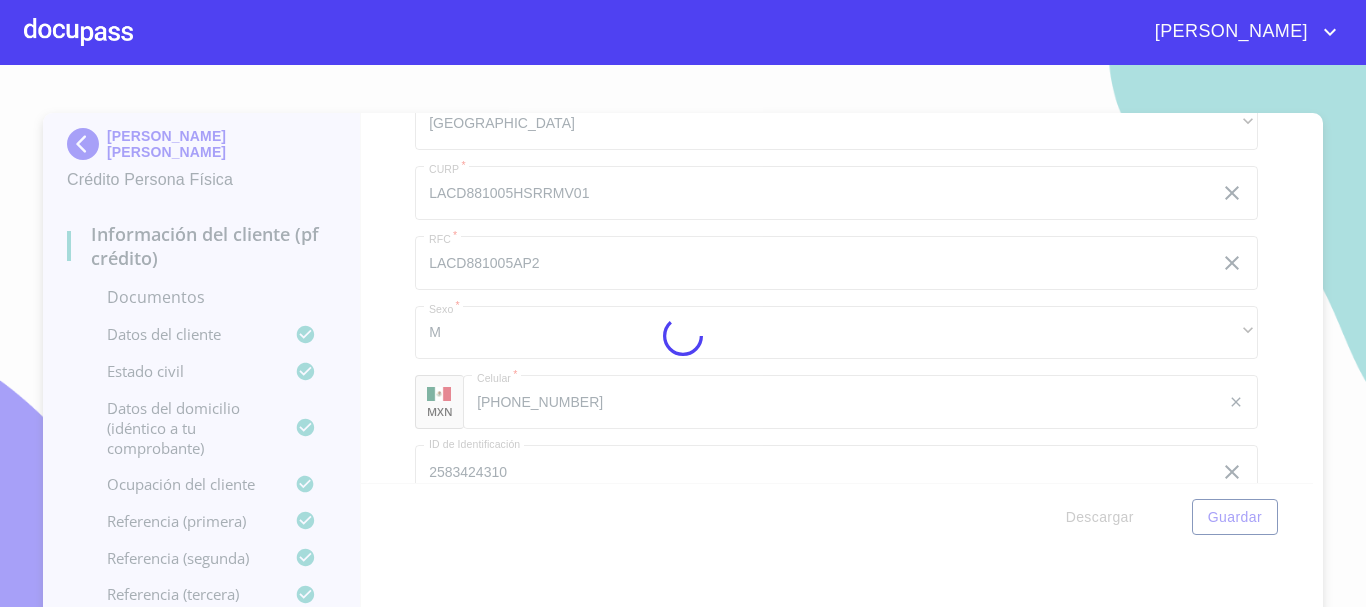 scroll, scrollTop: 22, scrollLeft: 0, axis: vertical 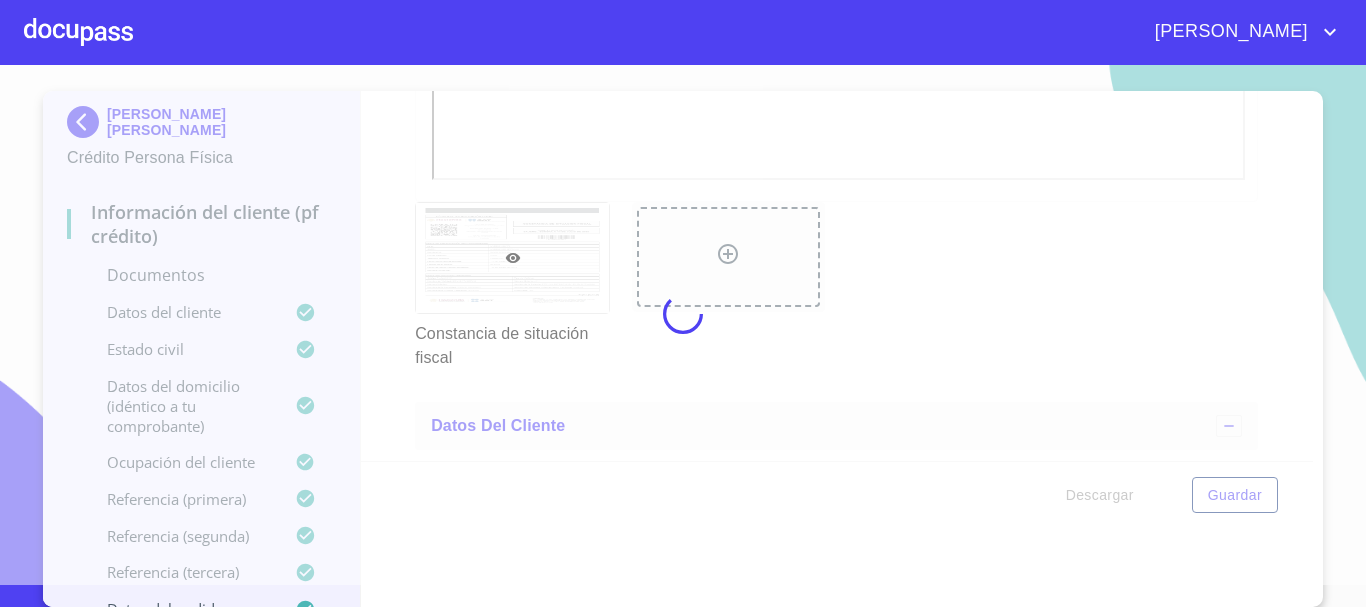 click at bounding box center (683, 314) 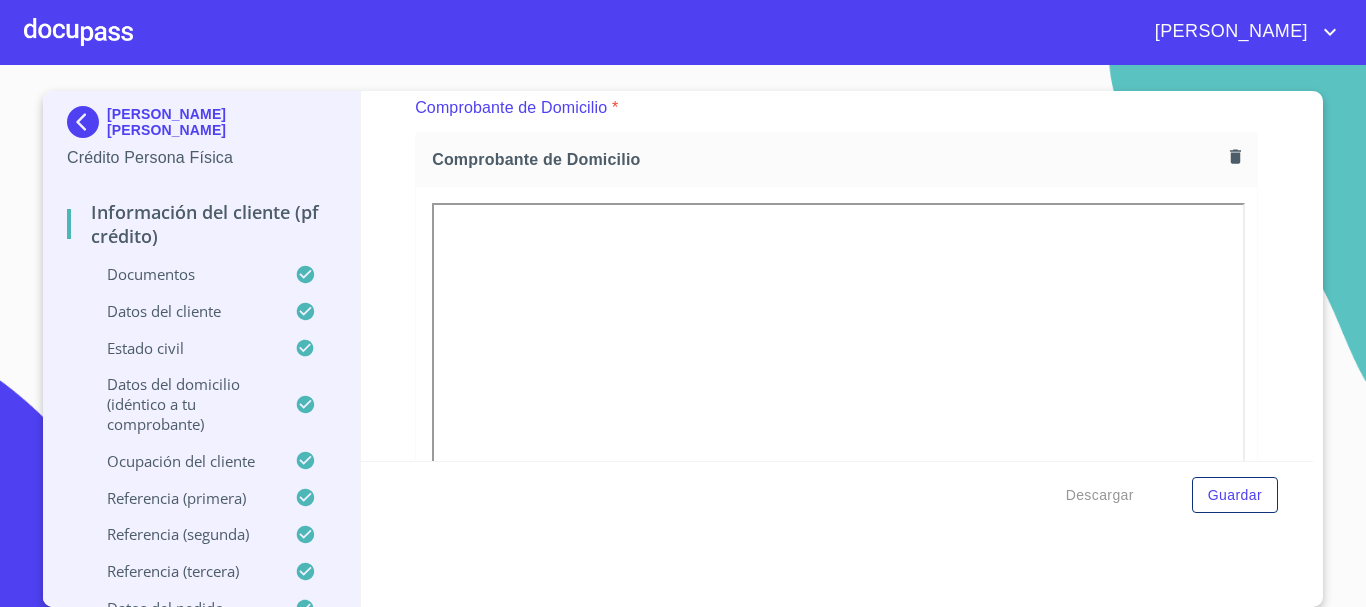 scroll, scrollTop: 1053, scrollLeft: 0, axis: vertical 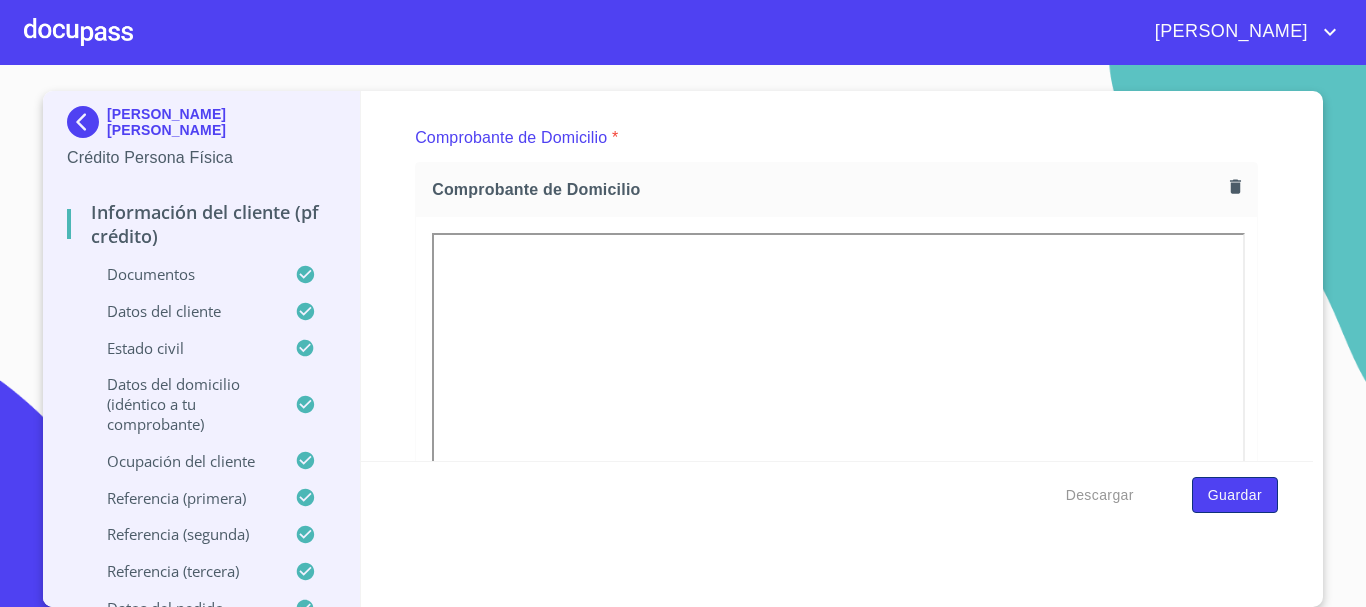 click on "Guardar" at bounding box center (1235, 495) 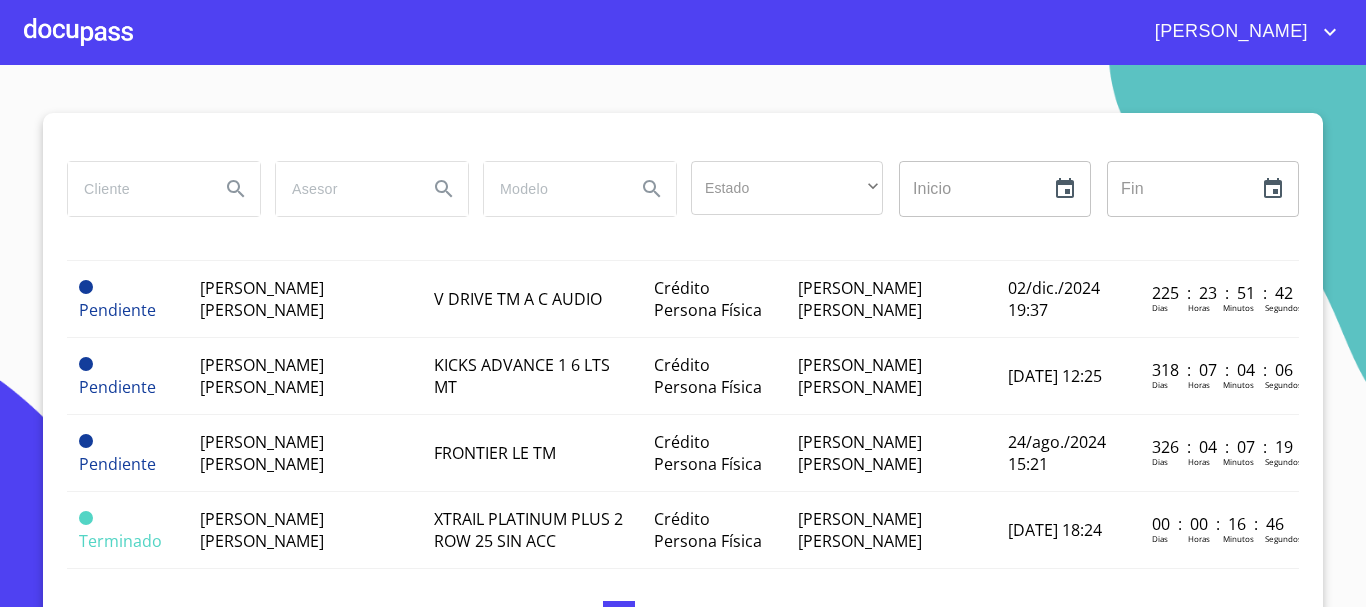 scroll, scrollTop: 700, scrollLeft: 0, axis: vertical 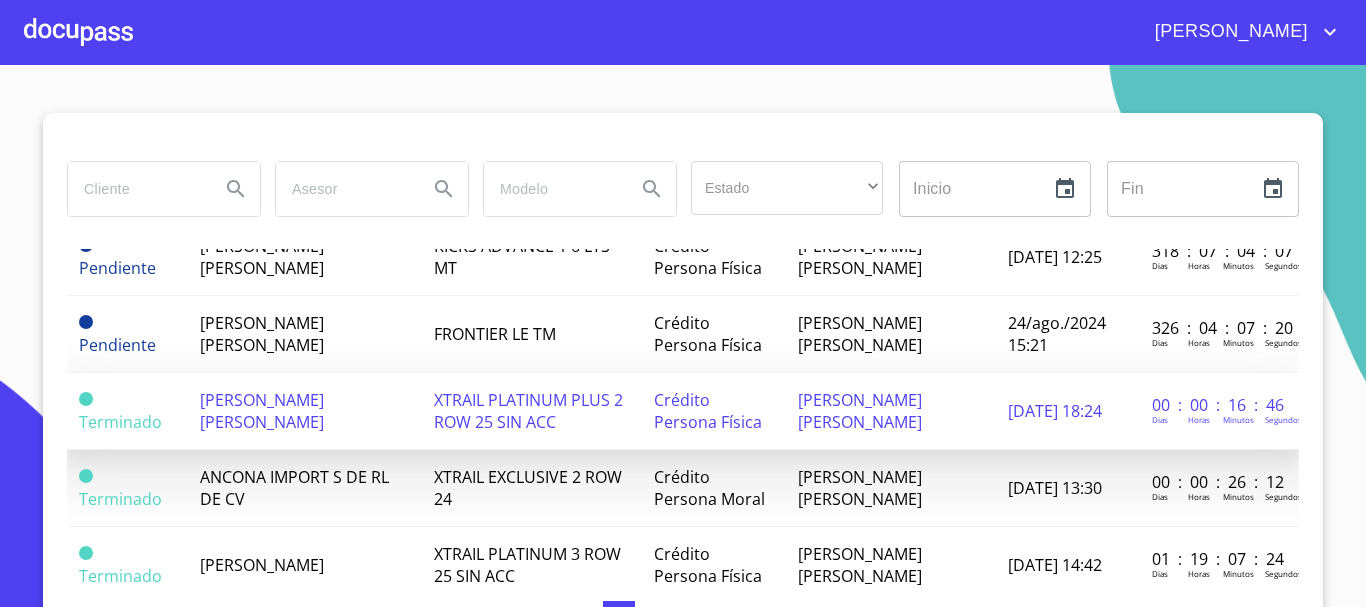 click on "[PERSON_NAME] [PERSON_NAME]" at bounding box center [305, 411] 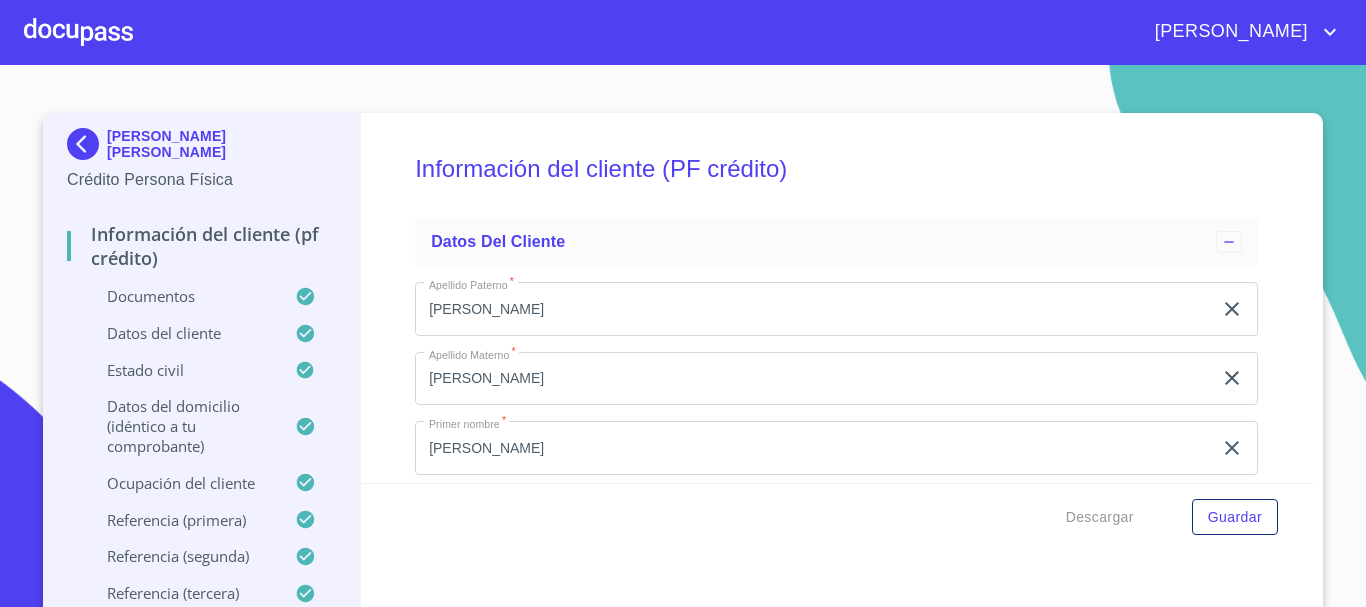 click at bounding box center (78, 32) 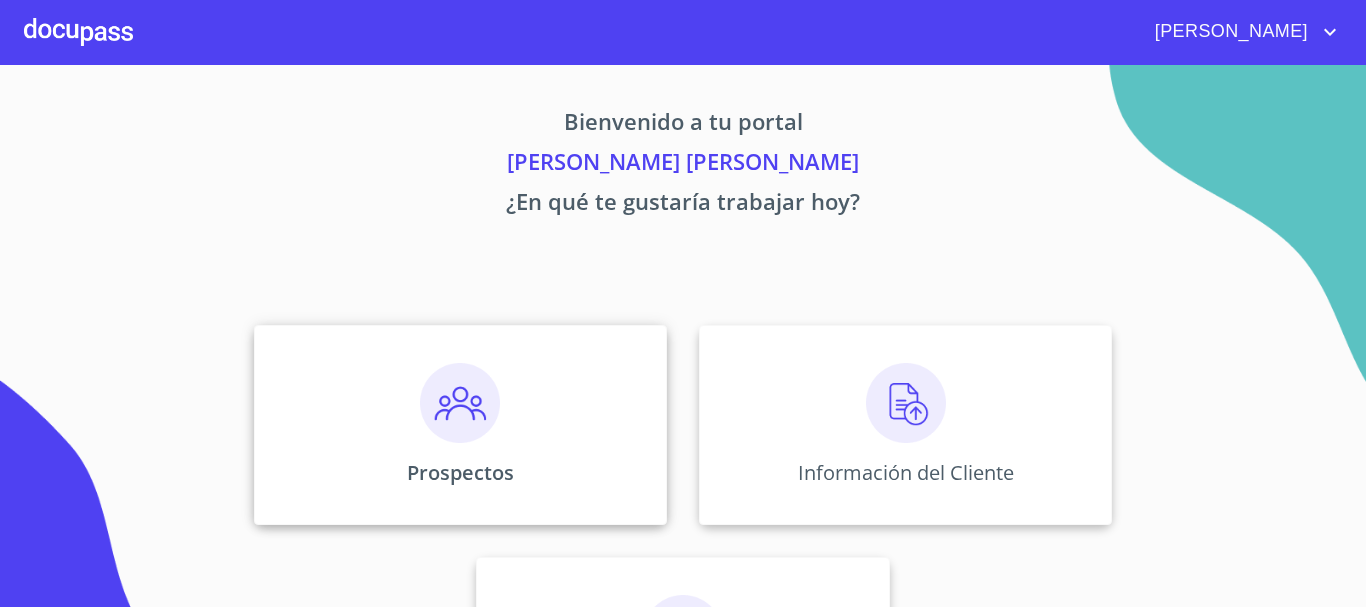 click on "Prospectos" at bounding box center [460, 425] 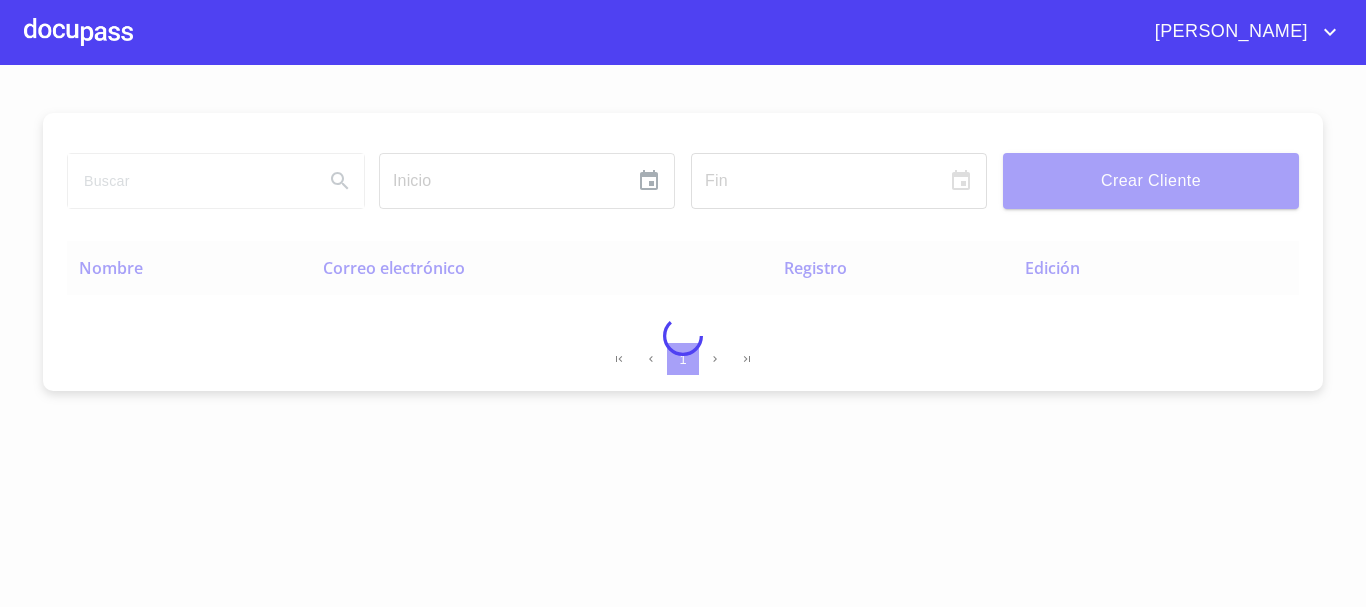 click at bounding box center [78, 32] 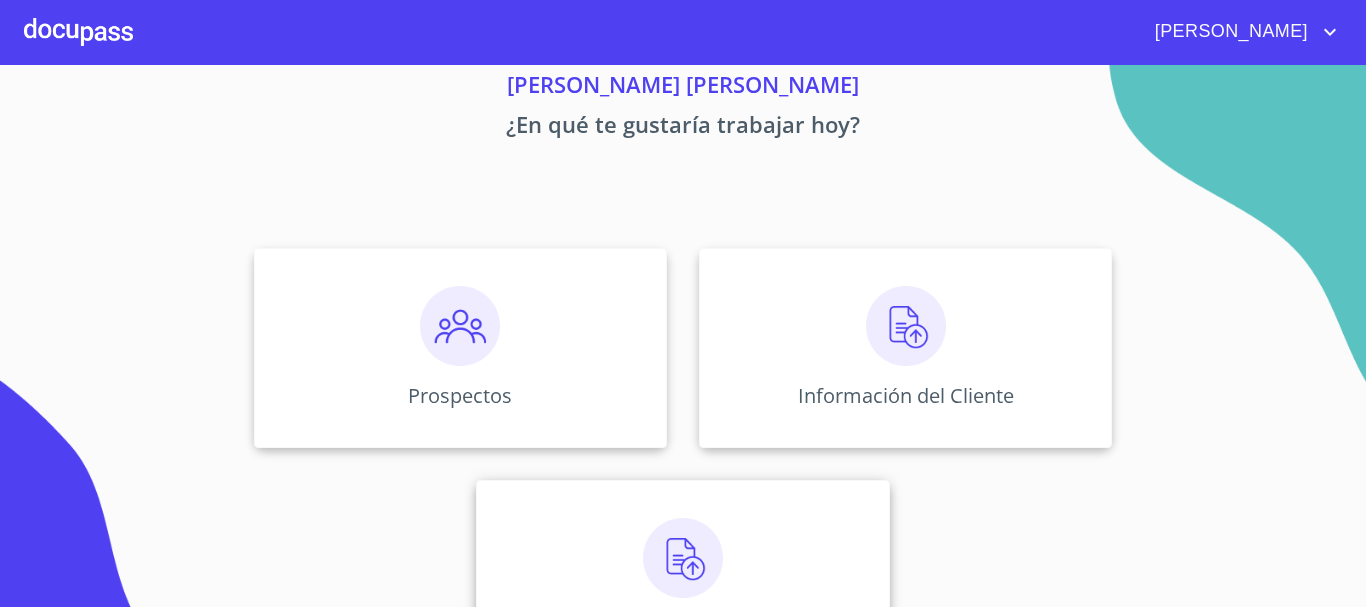 scroll, scrollTop: 166, scrollLeft: 0, axis: vertical 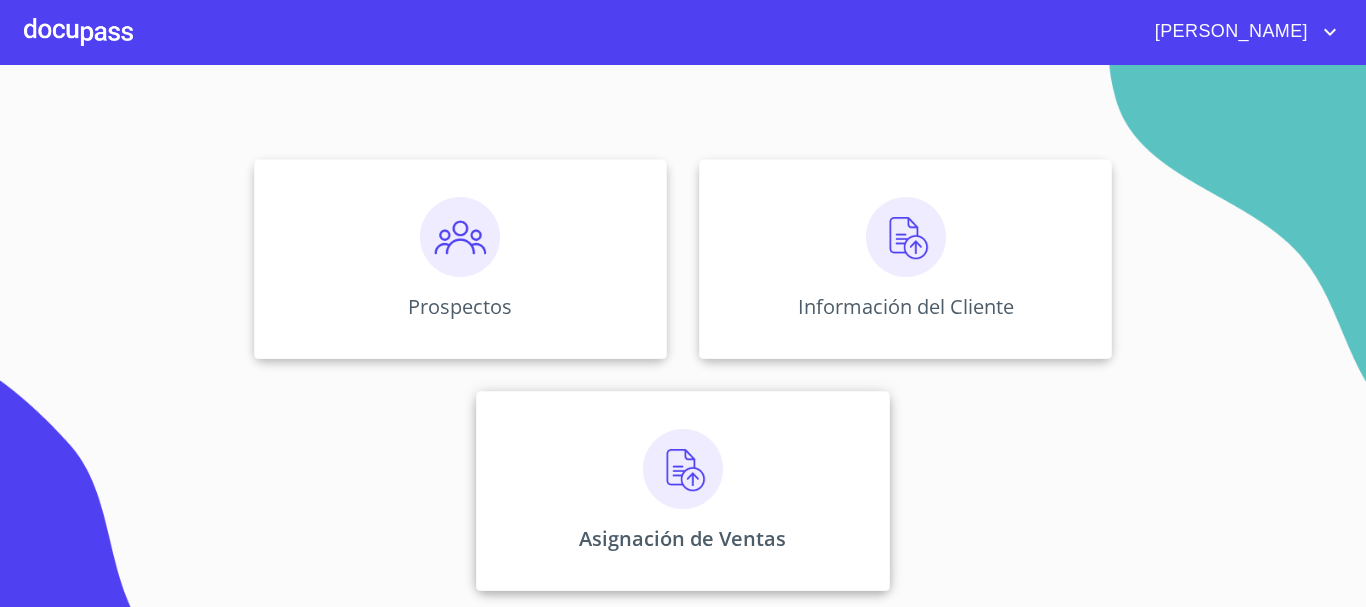 click at bounding box center [683, 469] 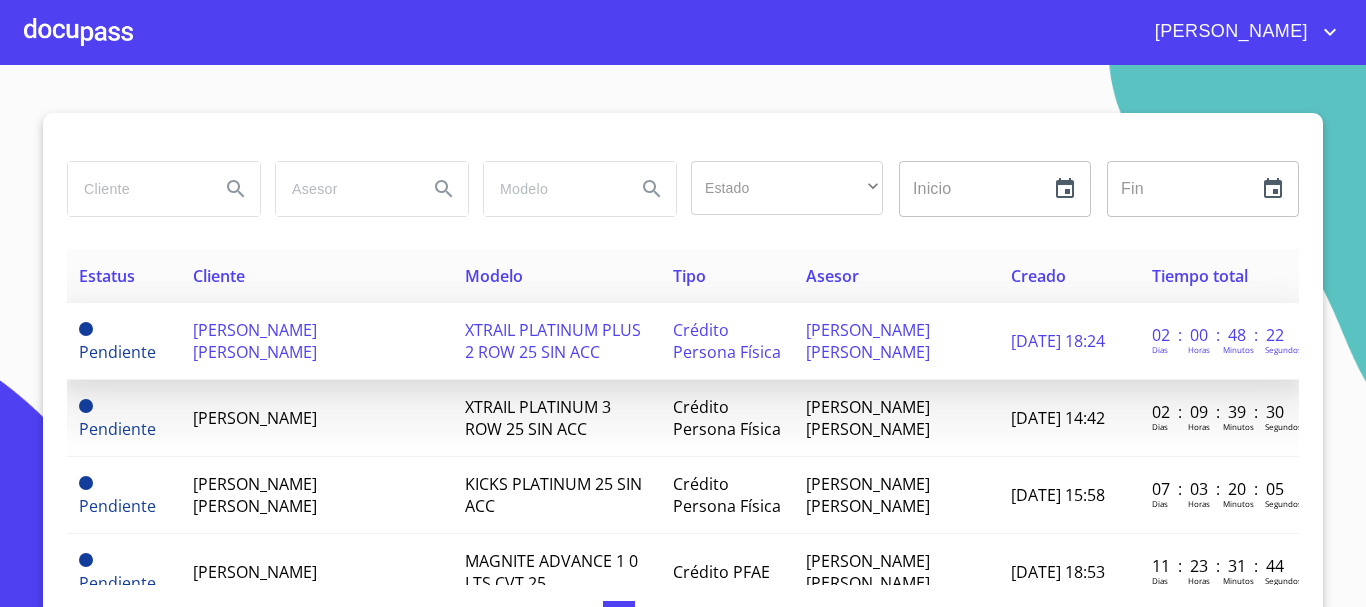 click on "[PERSON_NAME] [PERSON_NAME]" at bounding box center (317, 341) 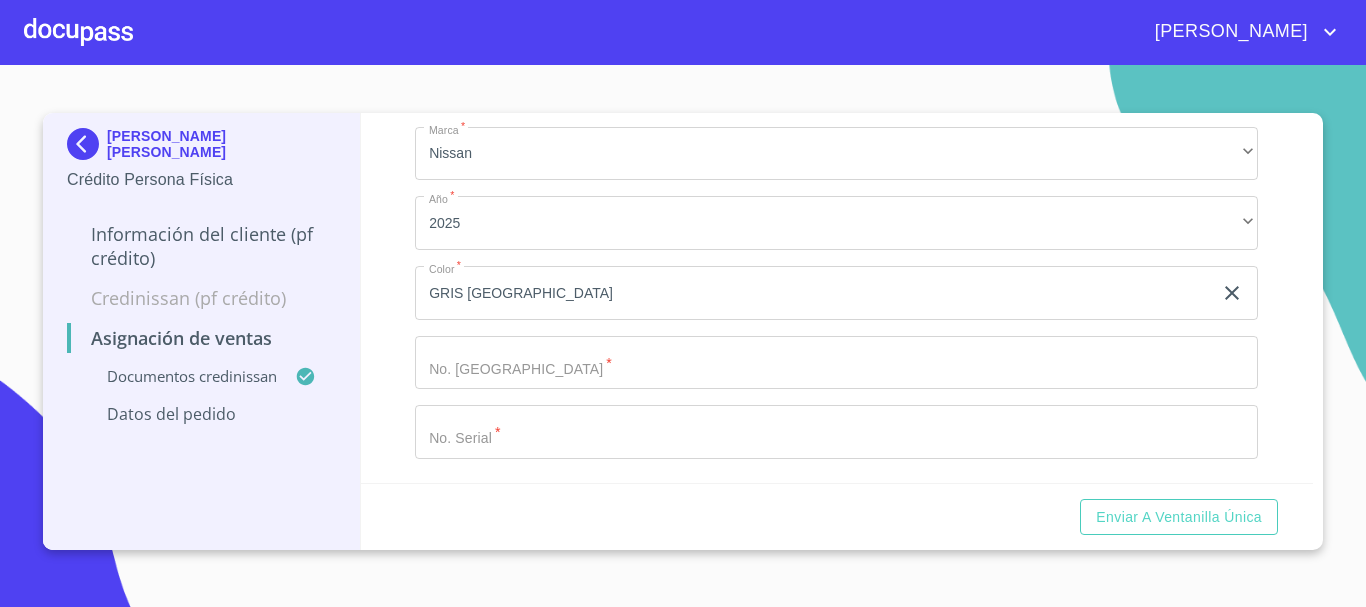 scroll, scrollTop: 675, scrollLeft: 0, axis: vertical 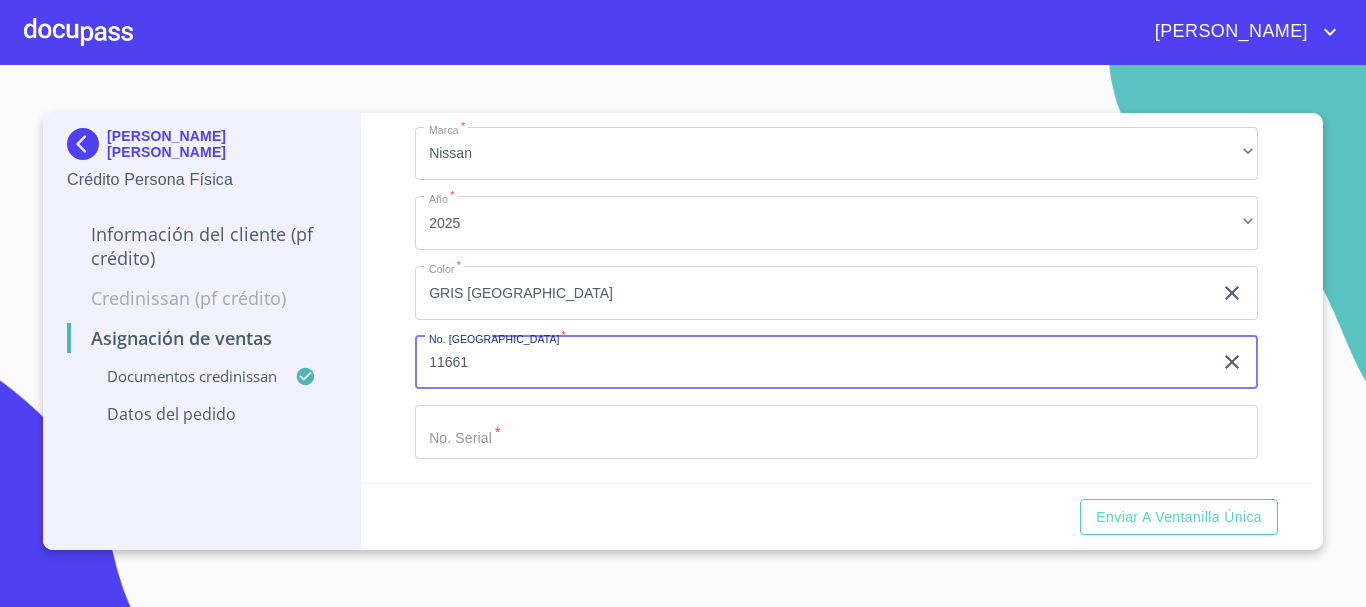 type on "11661" 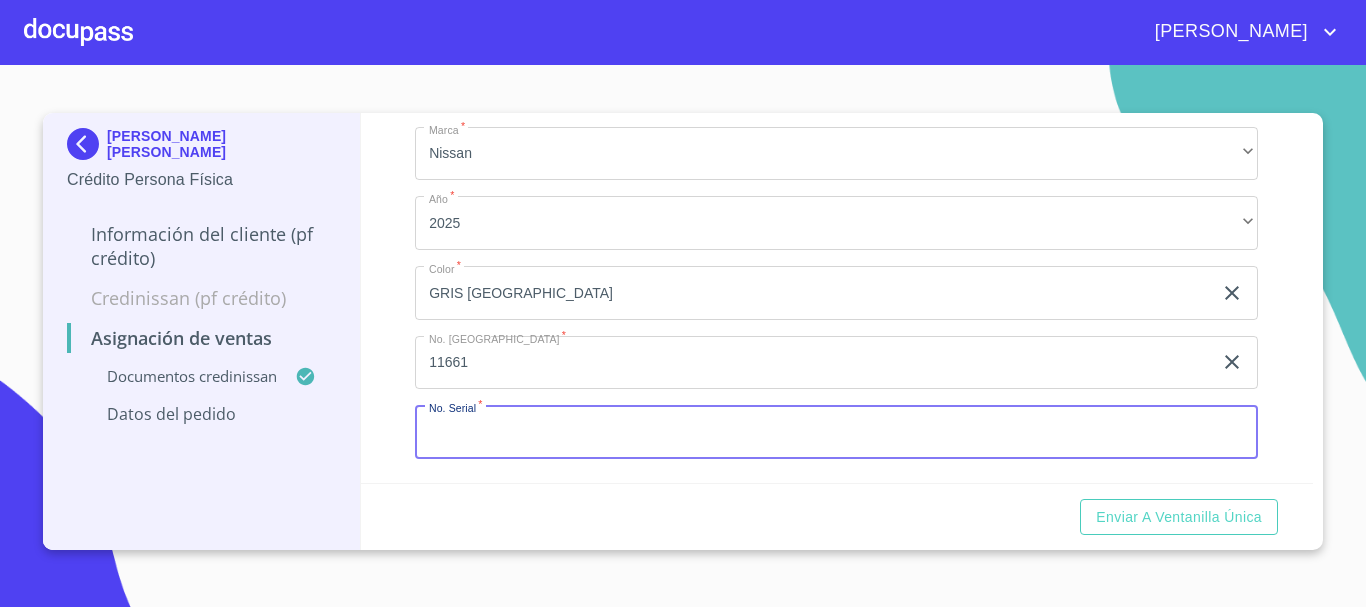 click on "Marca   *" at bounding box center (836, 432) 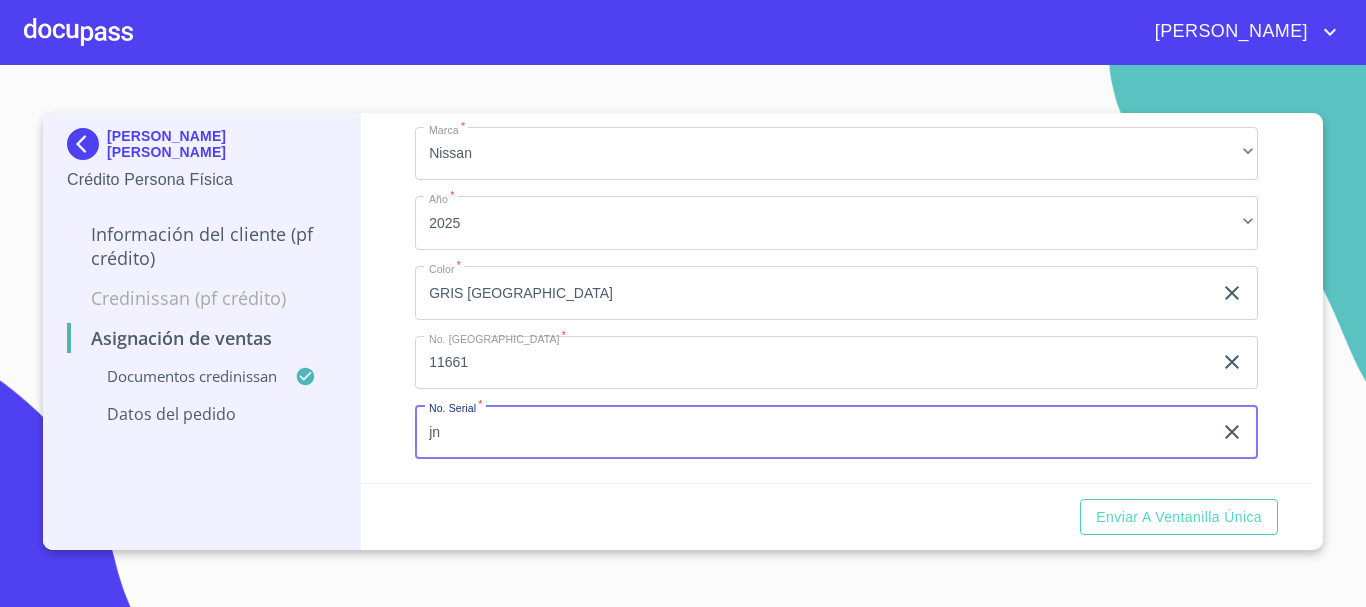 type on "j" 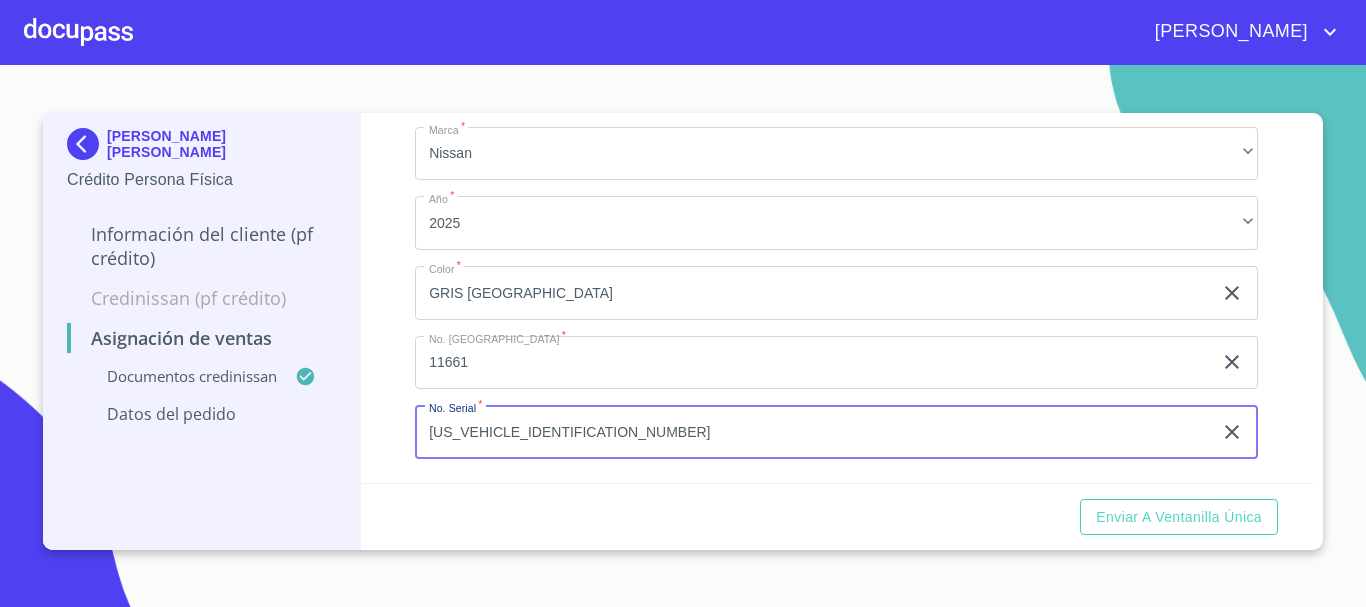 type on "[US_VEHICLE_IDENTIFICATION_NUMBER]" 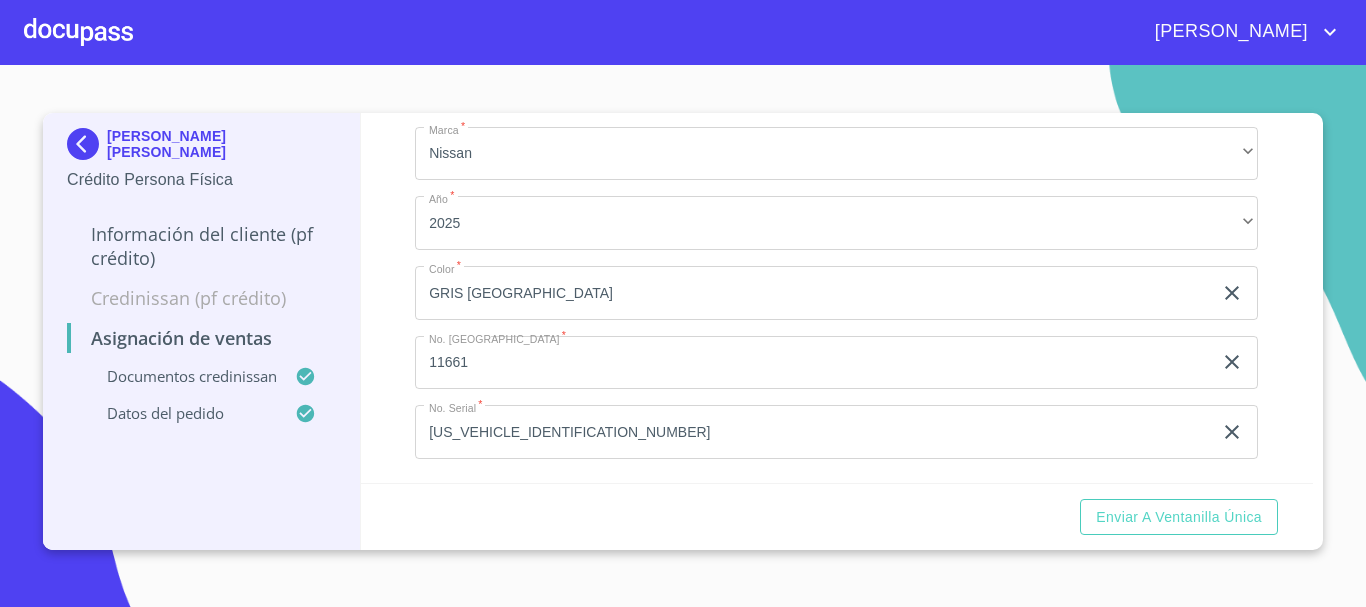 click on "Asignación de Ventas   Documentos CrediNissan Dictamen CrediNissan * Dictamen CrediNissan Dictamen CrediNissan Datos del pedido Marca   * Nissan ​ Año   * 2025 ​ Color   * GRIS OXFORD ​ No. Pedido   * 11661 ​ No. Serial   * [US_VEHICLE_IDENTIFICATION_NUMBER] ​" at bounding box center (837, 298) 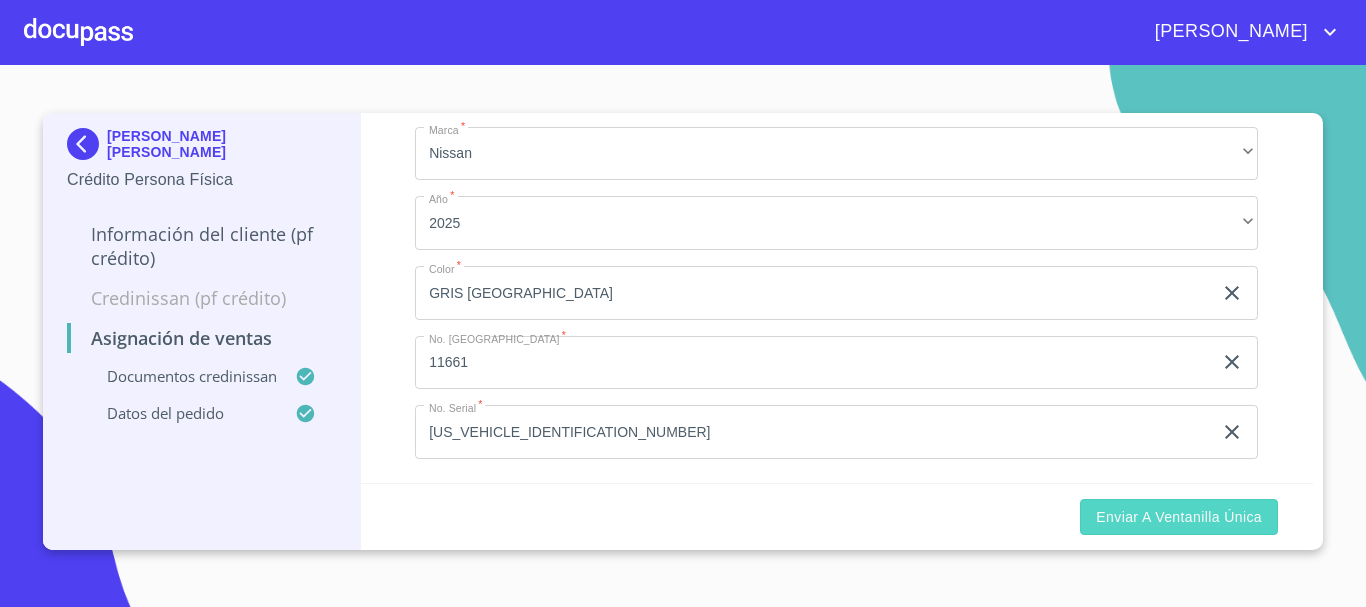 click on "Enviar a Ventanilla única" at bounding box center (1179, 517) 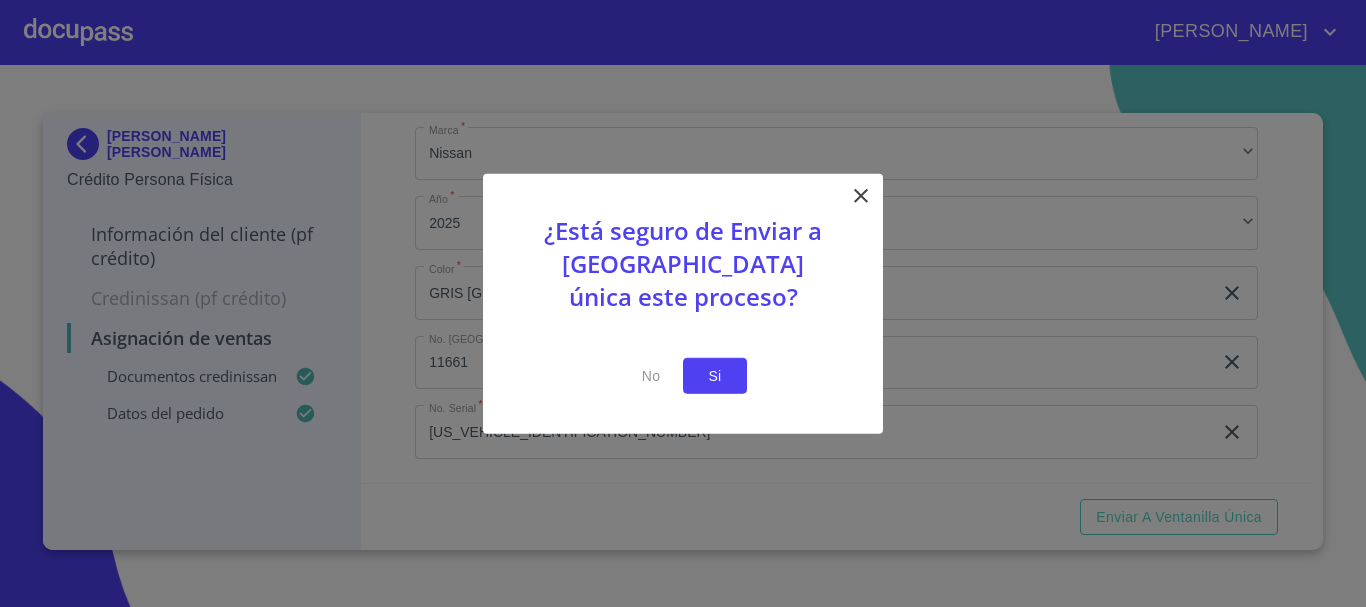 click on "Si" at bounding box center [715, 375] 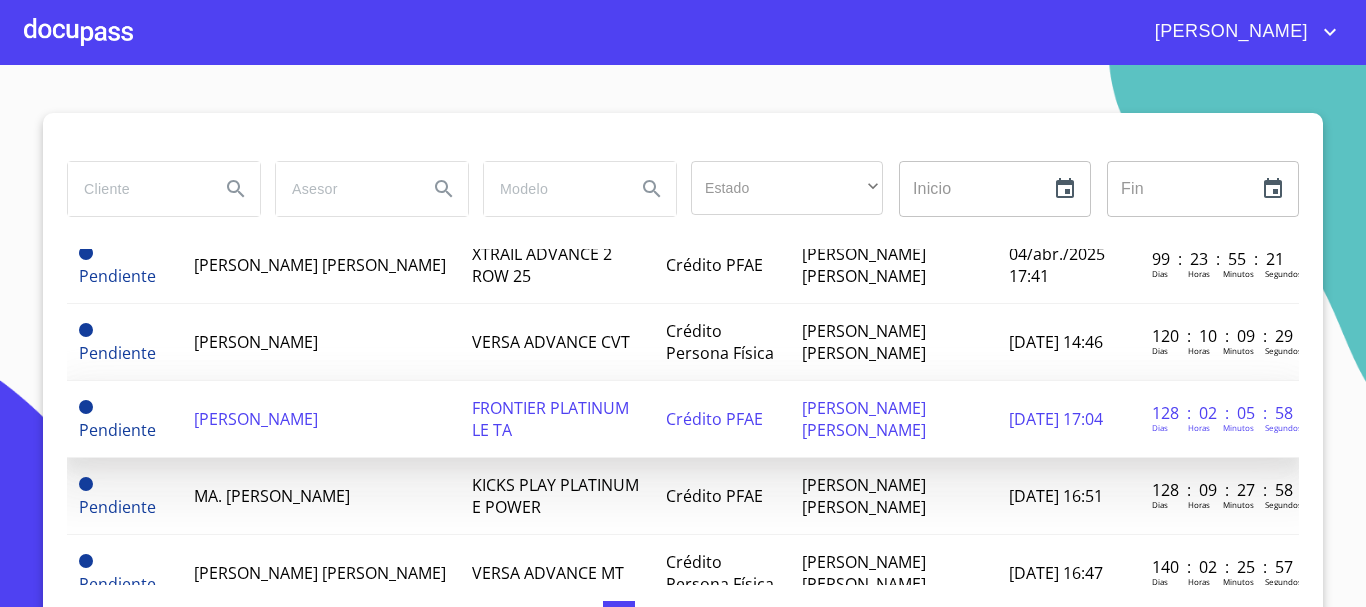 scroll, scrollTop: 800, scrollLeft: 0, axis: vertical 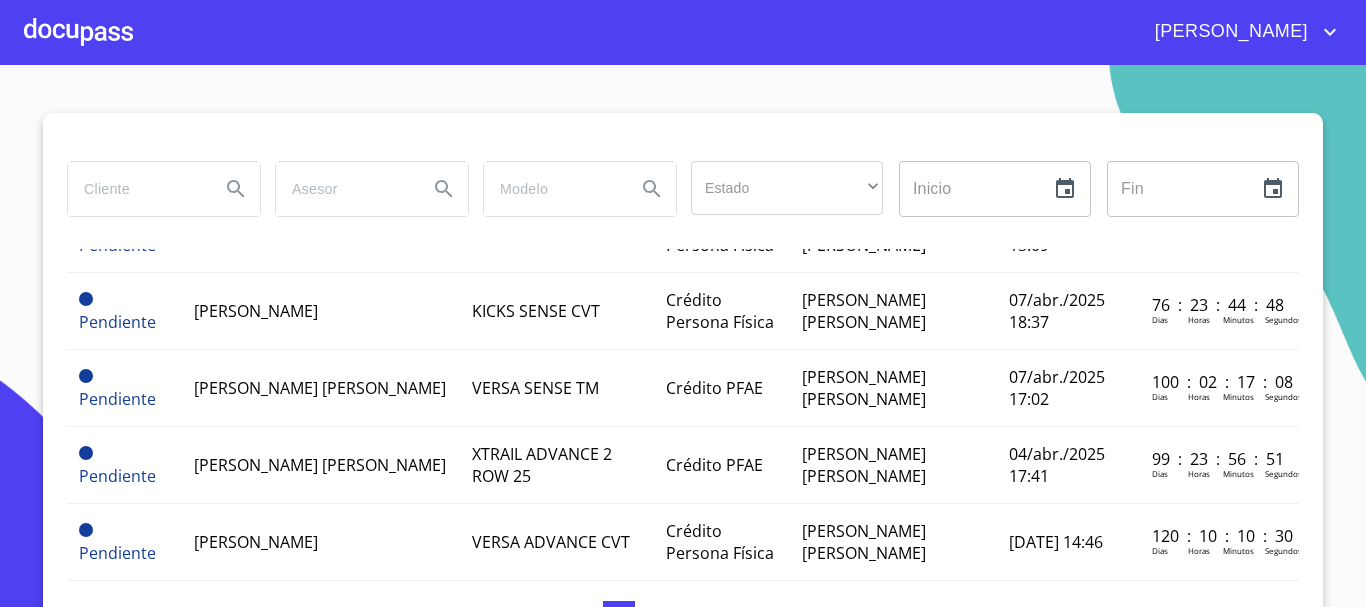 click at bounding box center [78, 32] 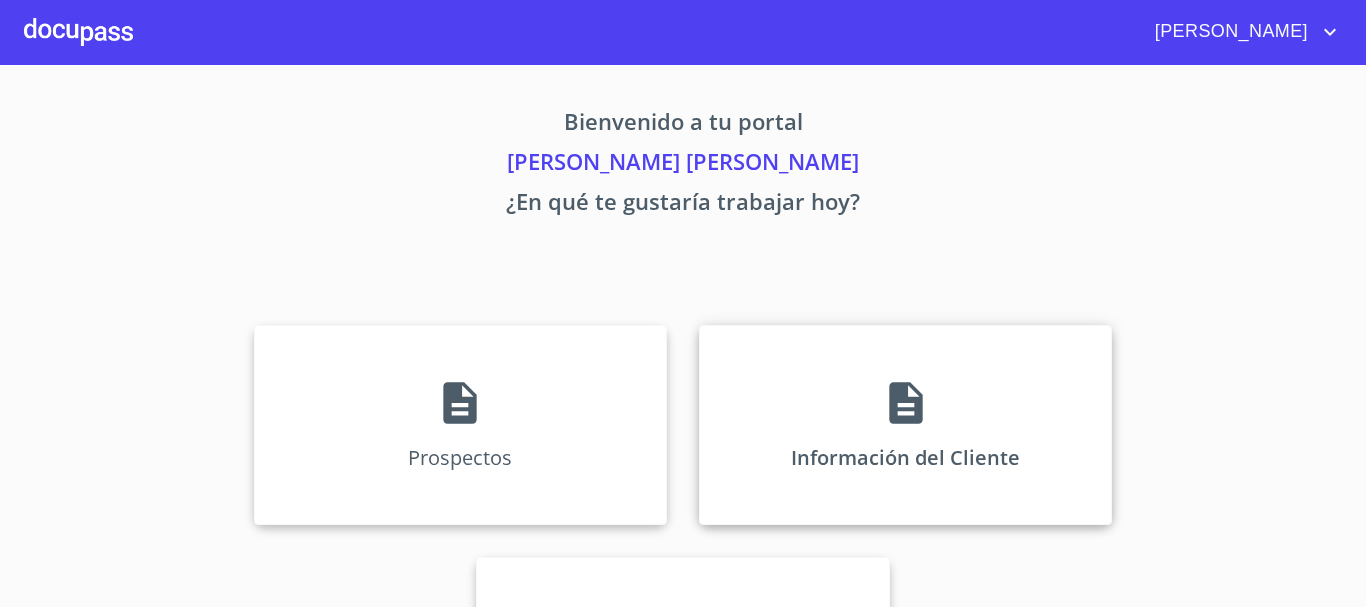 click on "Información del Cliente" at bounding box center (905, 425) 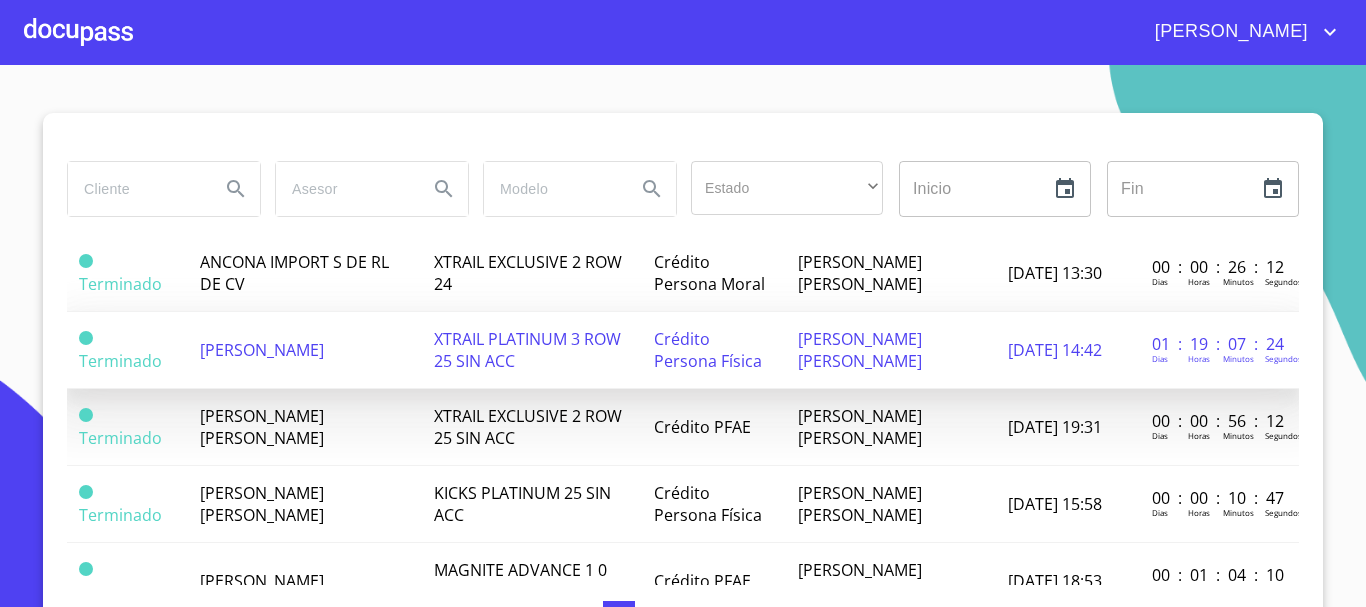 scroll, scrollTop: 900, scrollLeft: 0, axis: vertical 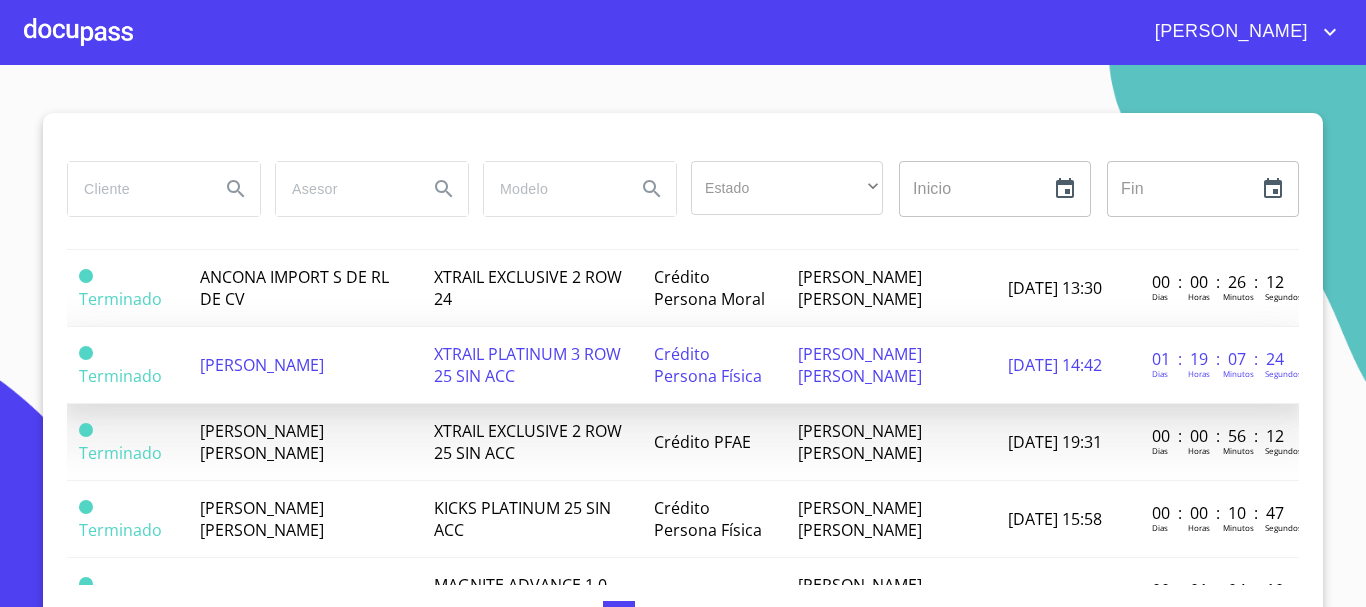 click on "[PERSON_NAME]" at bounding box center [262, 365] 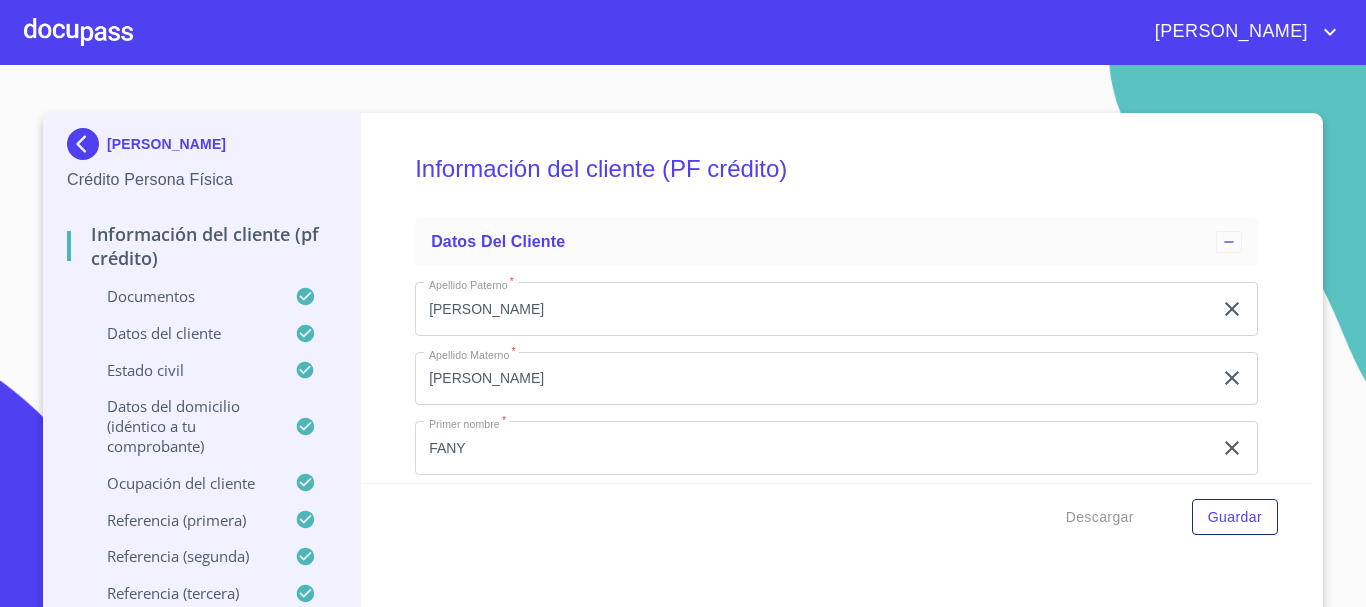 click on "Documentos" at bounding box center (181, 296) 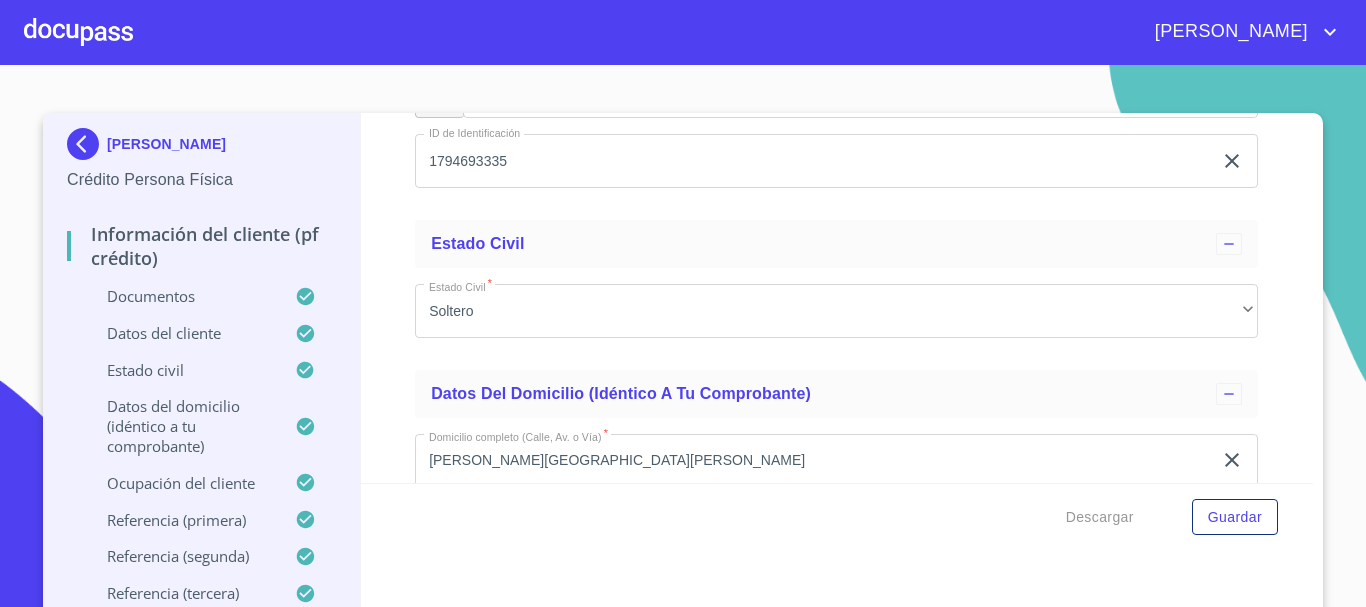 scroll, scrollTop: 5600, scrollLeft: 0, axis: vertical 